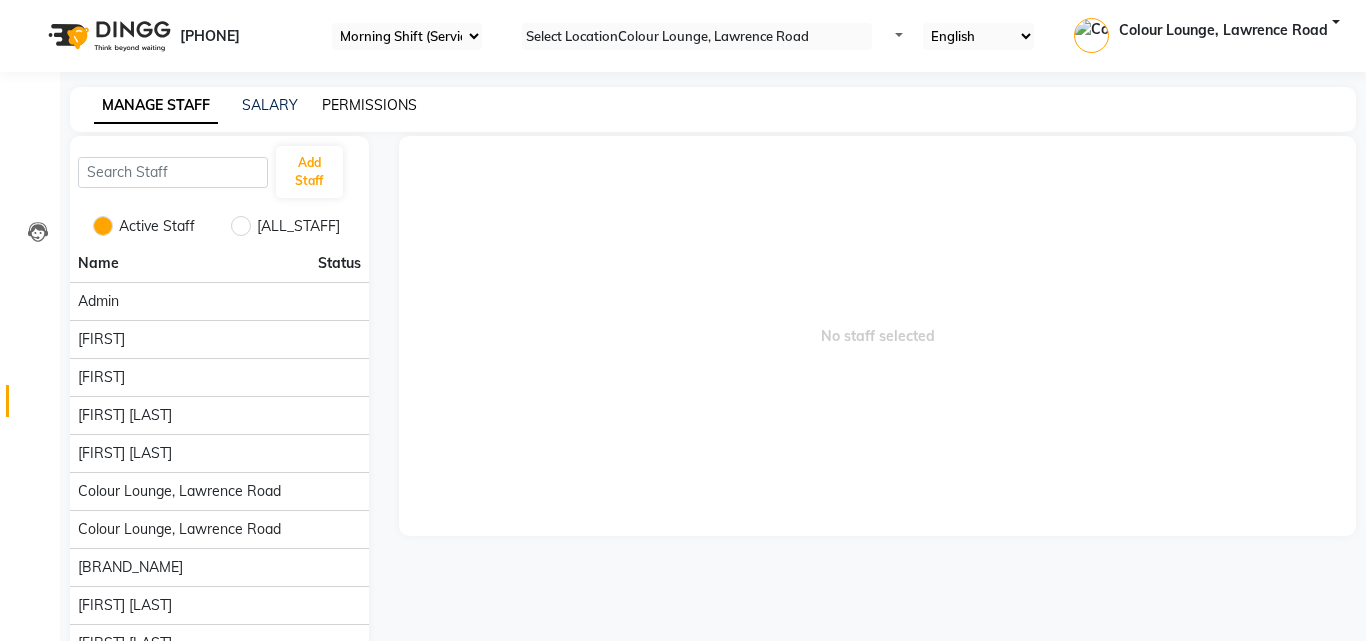 click on "PERMISSIONS" at bounding box center [369, 105] 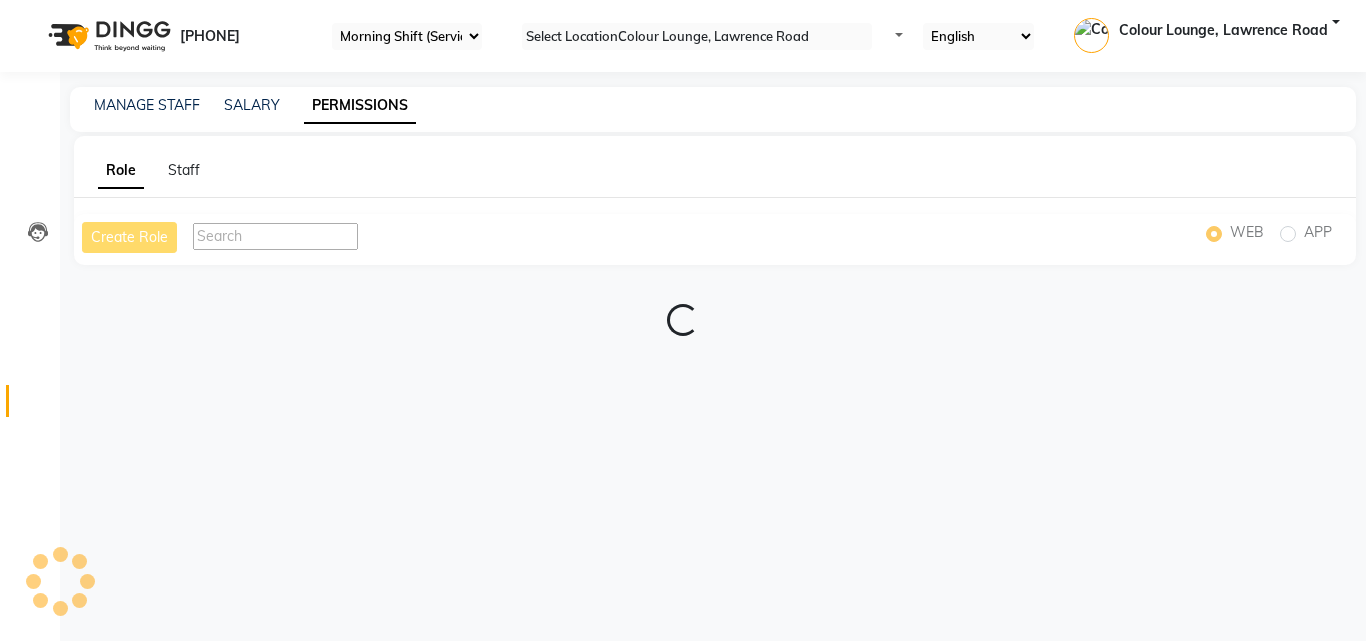 scroll, scrollTop: 0, scrollLeft: 0, axis: both 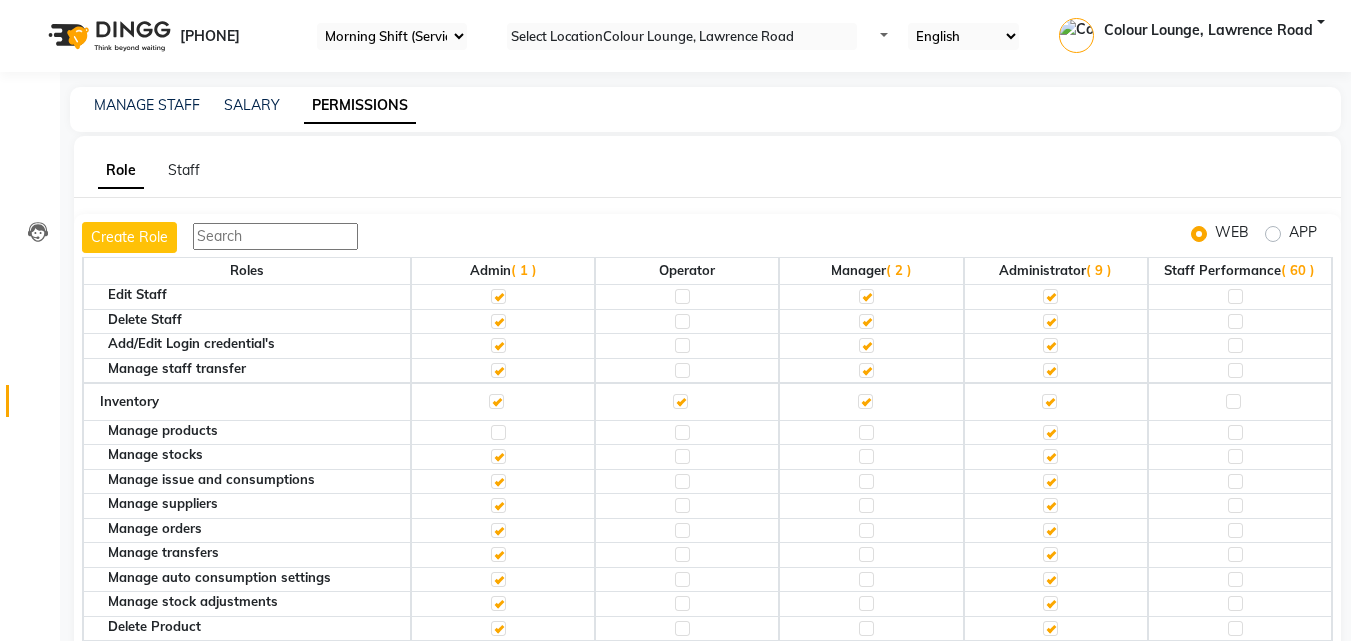 click at bounding box center [1050, 432] 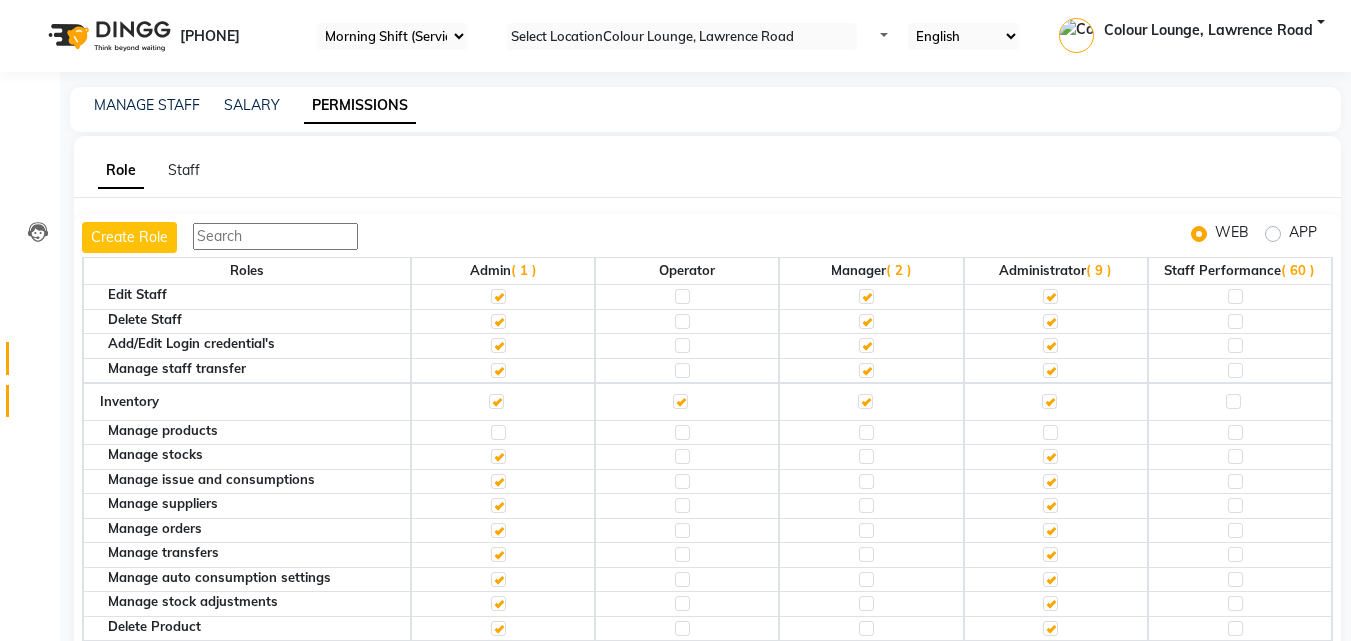 click at bounding box center (38, 363) 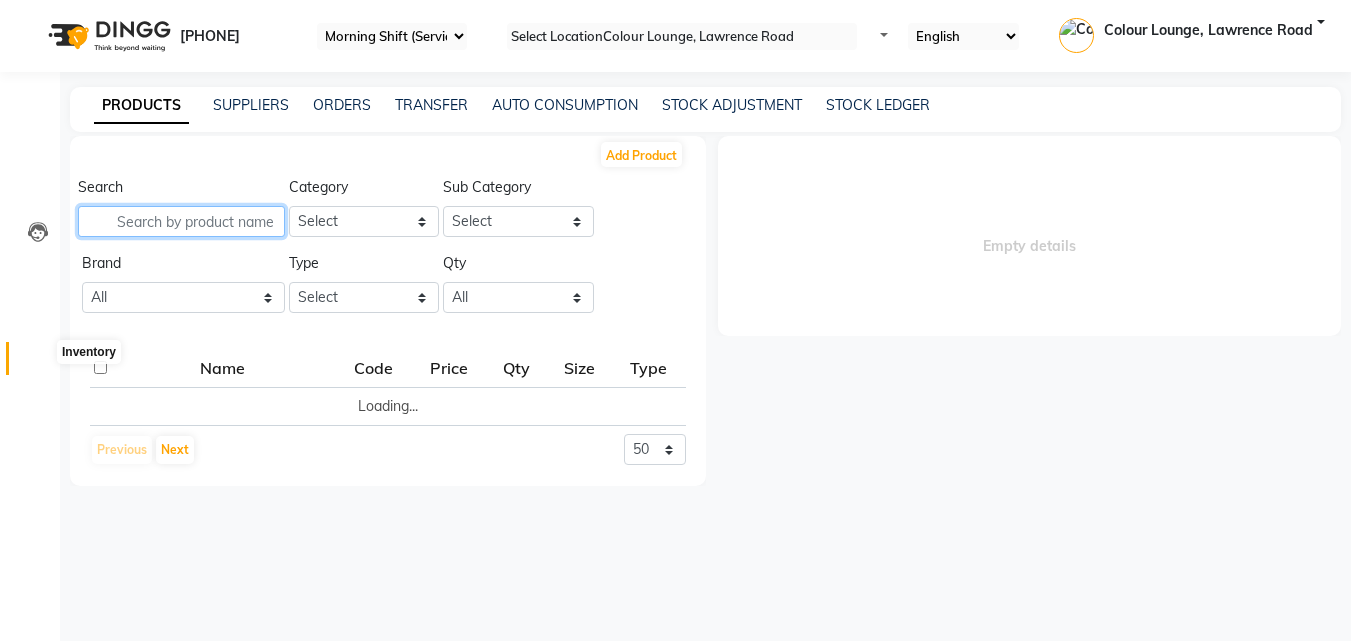 click at bounding box center (181, 221) 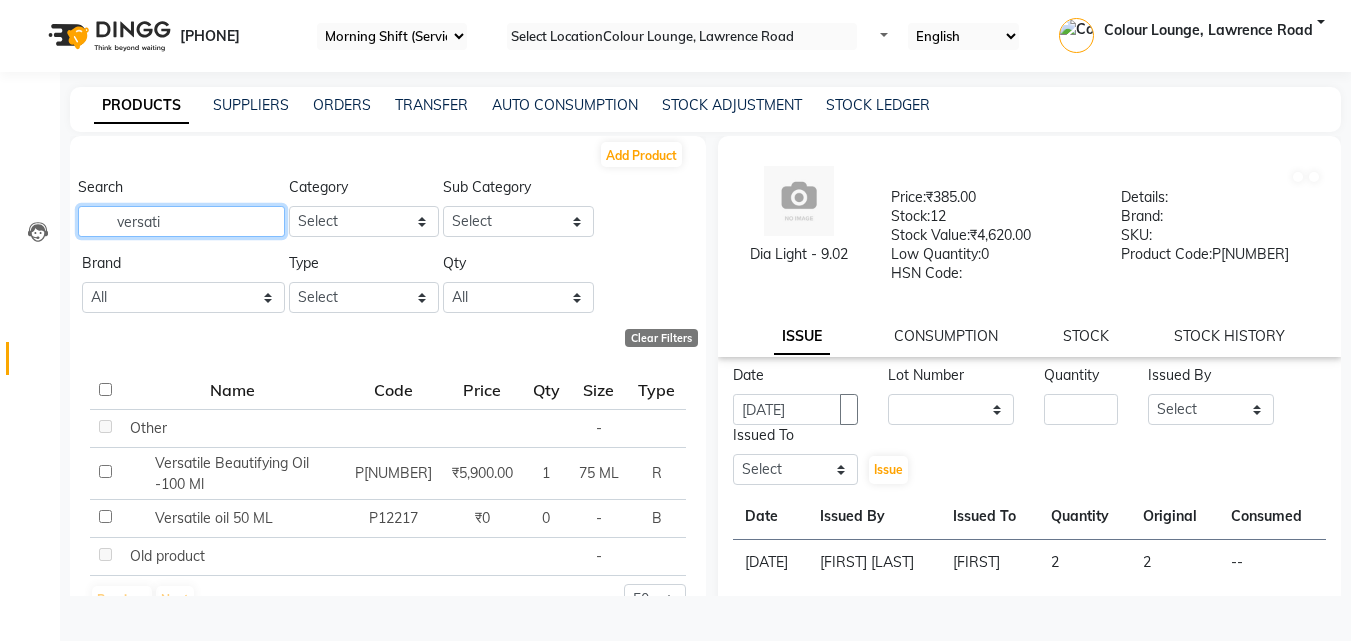 type on "versati" 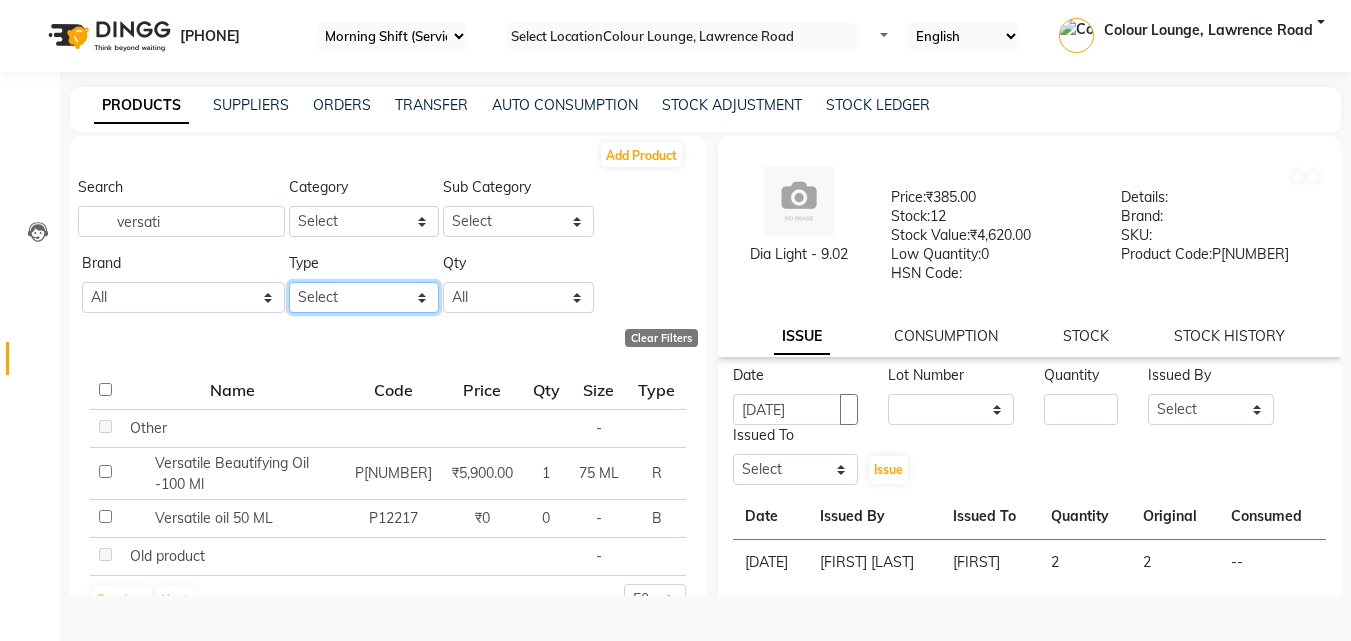 click on "Select Both Retail Consumable" at bounding box center (364, 221) 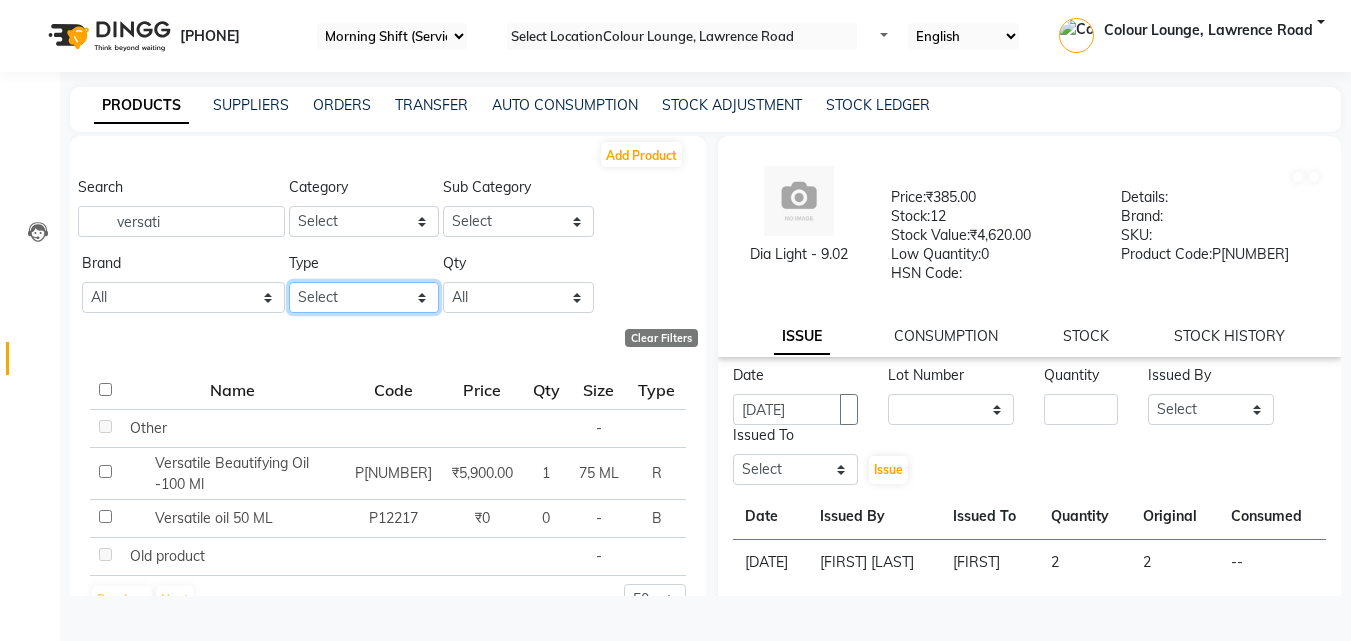 select on "B" 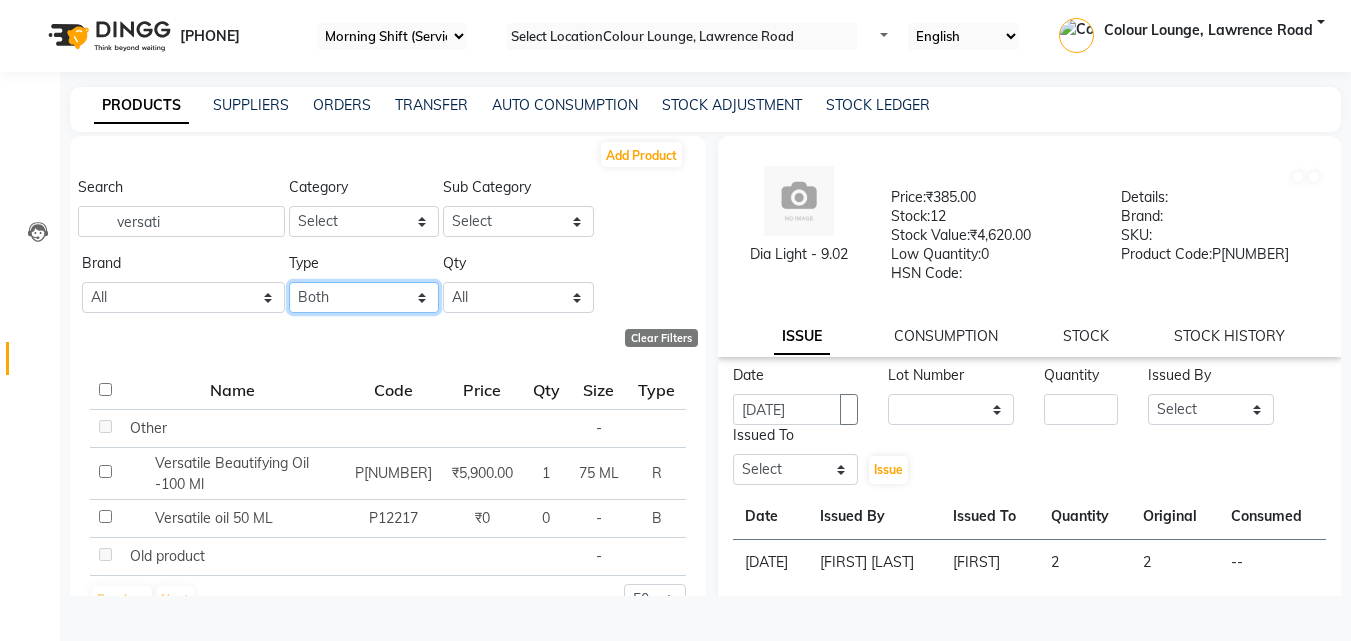 click on "Select Both Retail Consumable" at bounding box center (364, 221) 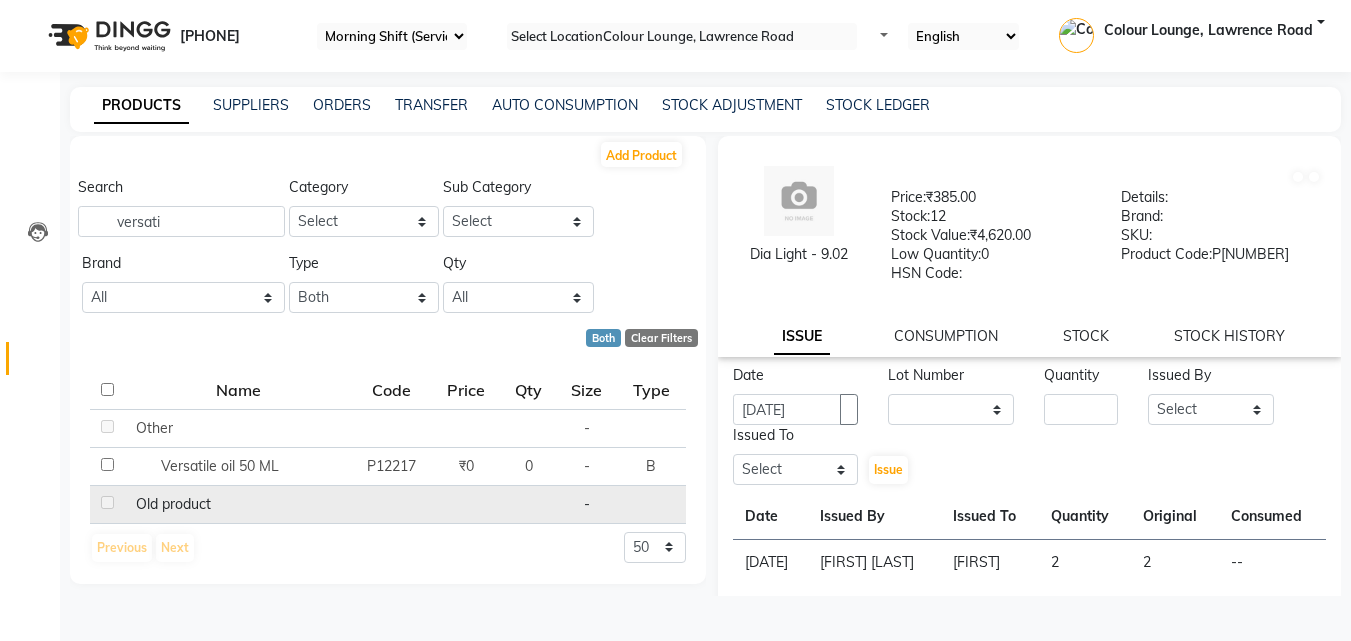 click at bounding box center (131, 504) 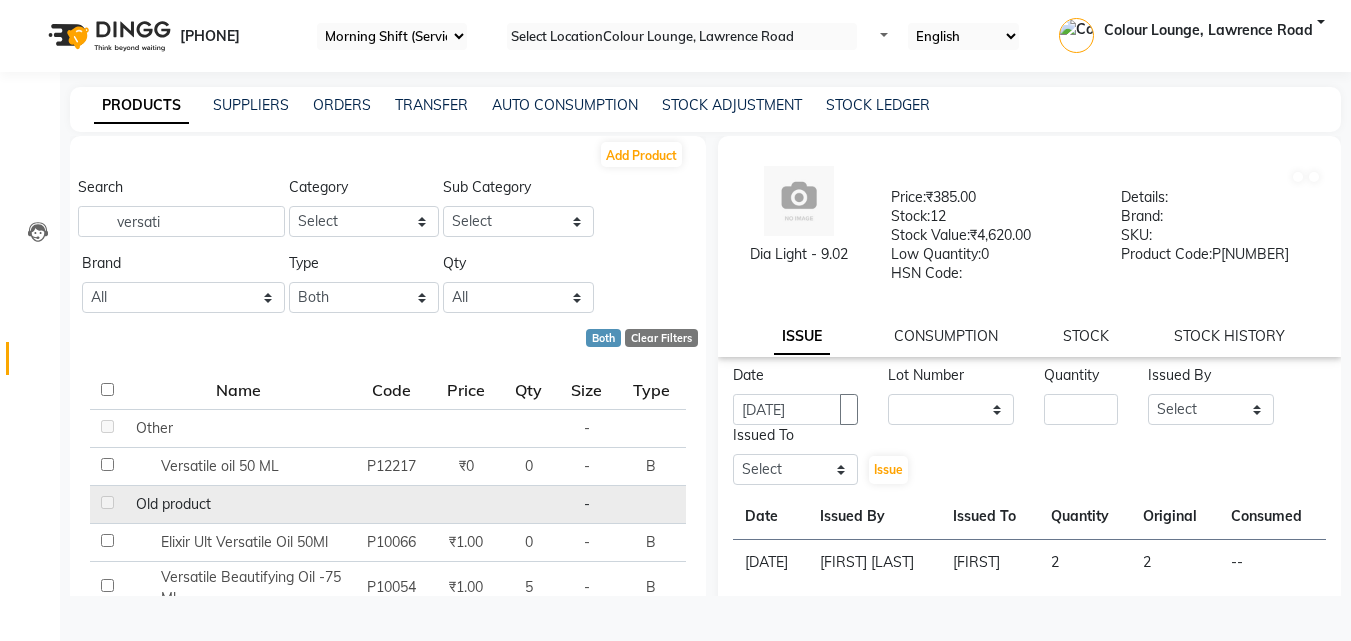 scroll, scrollTop: 78, scrollLeft: 0, axis: vertical 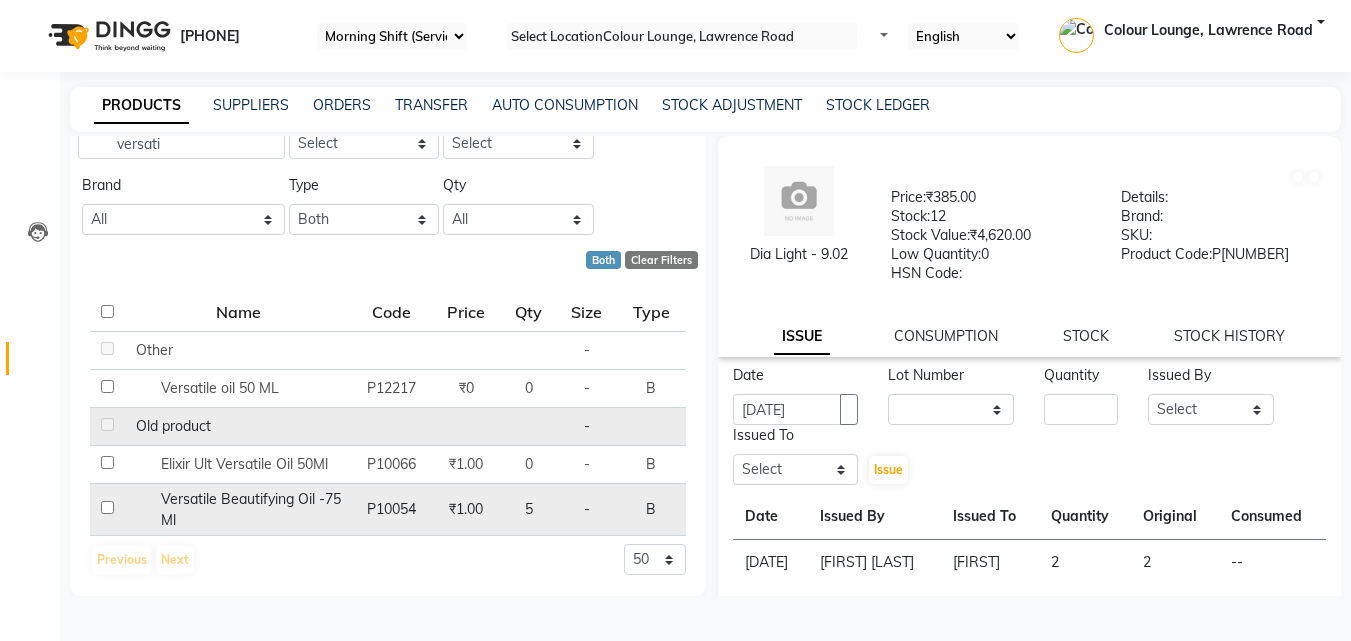click on "Versatile Beautifying Oil -75 Ml" at bounding box center [154, 350] 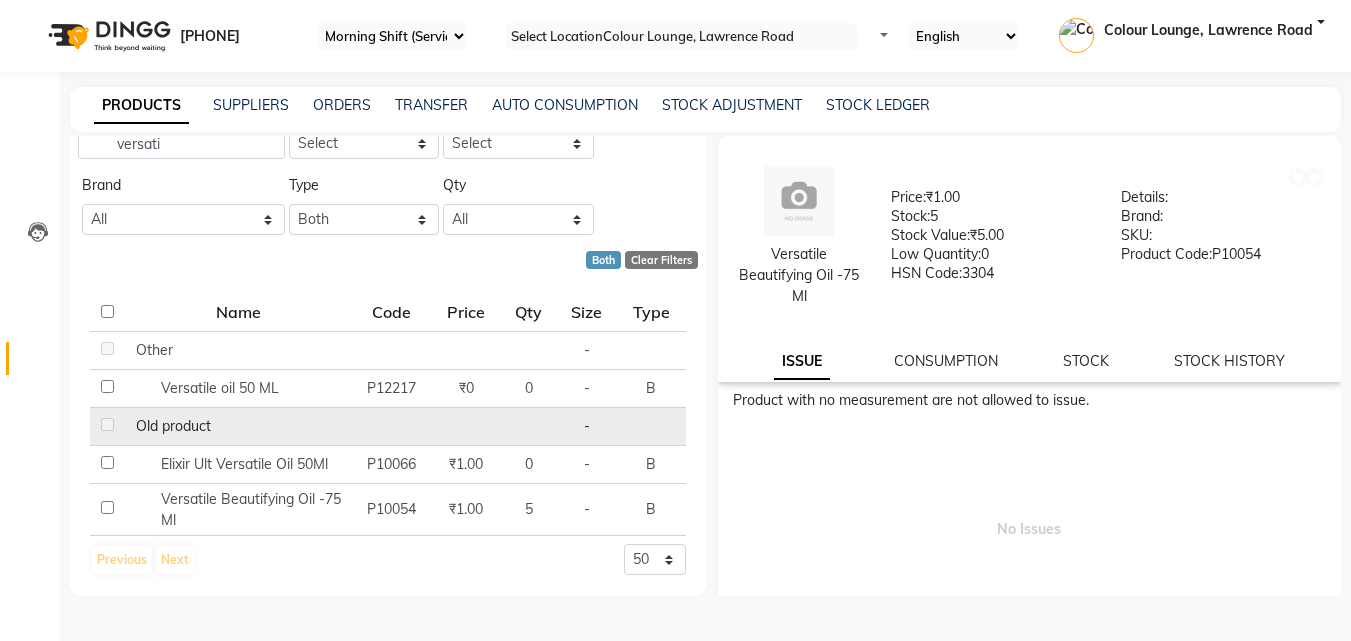 drag, startPoint x: 760, startPoint y: 279, endPoint x: 839, endPoint y: 315, distance: 86.815895 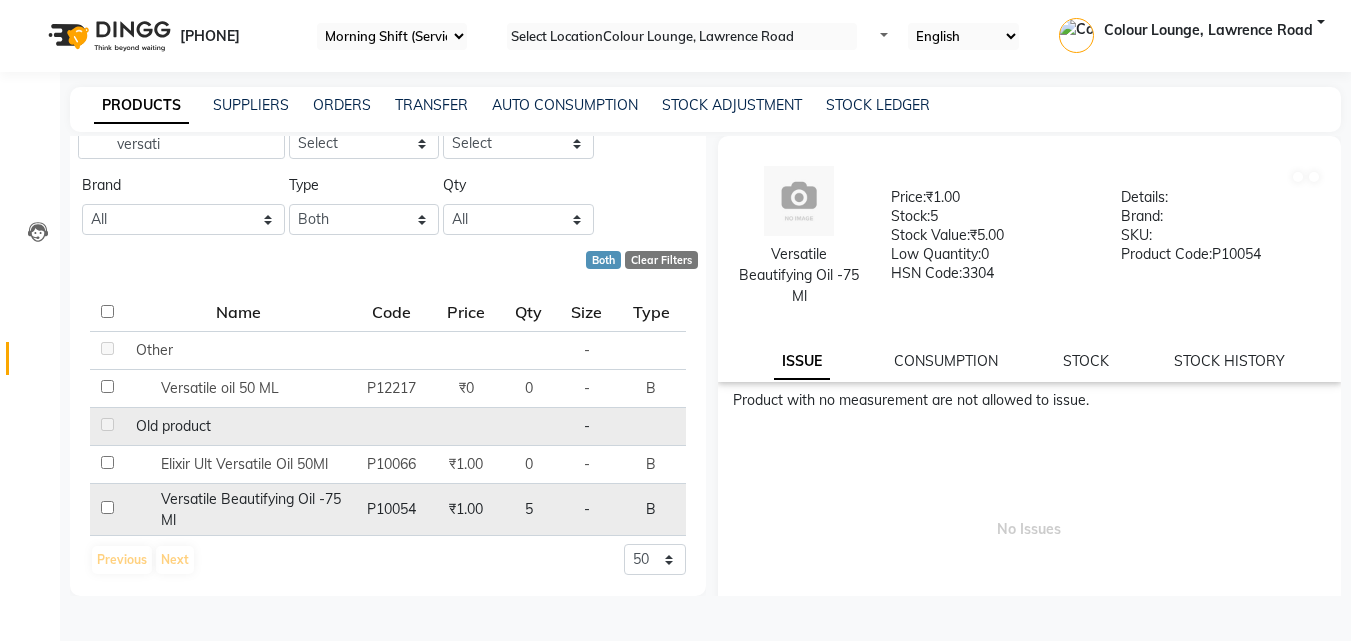 click at bounding box center (107, 348) 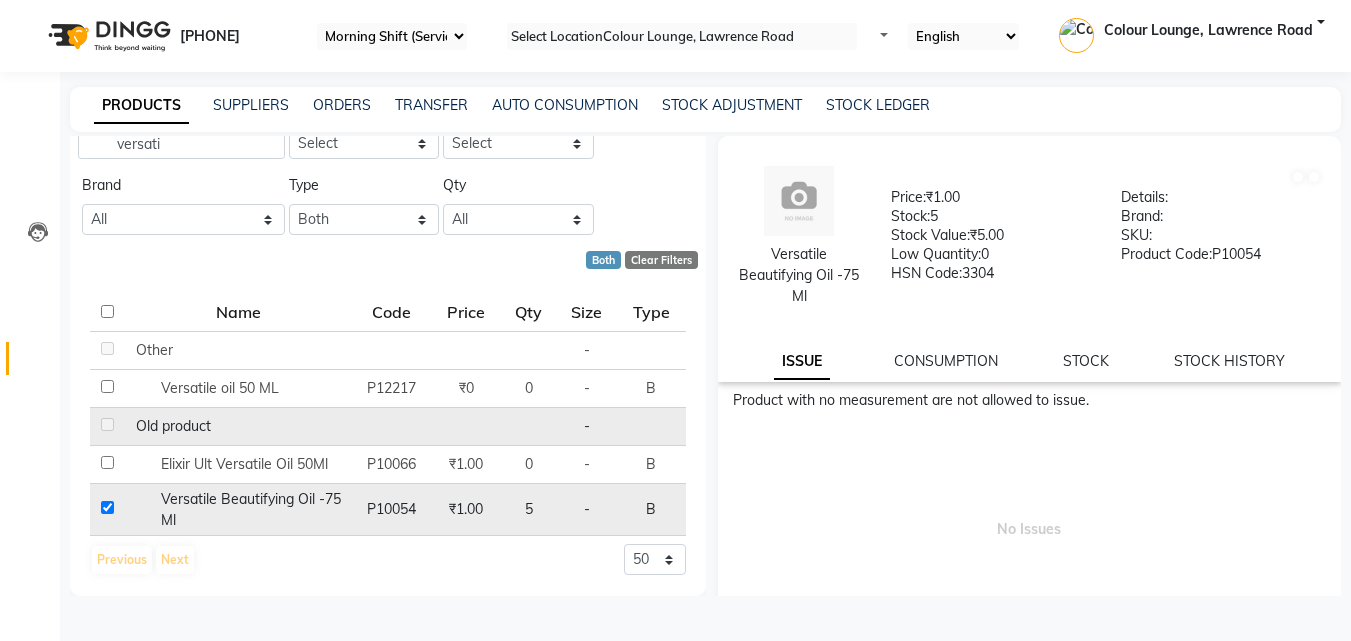 checkbox on "true" 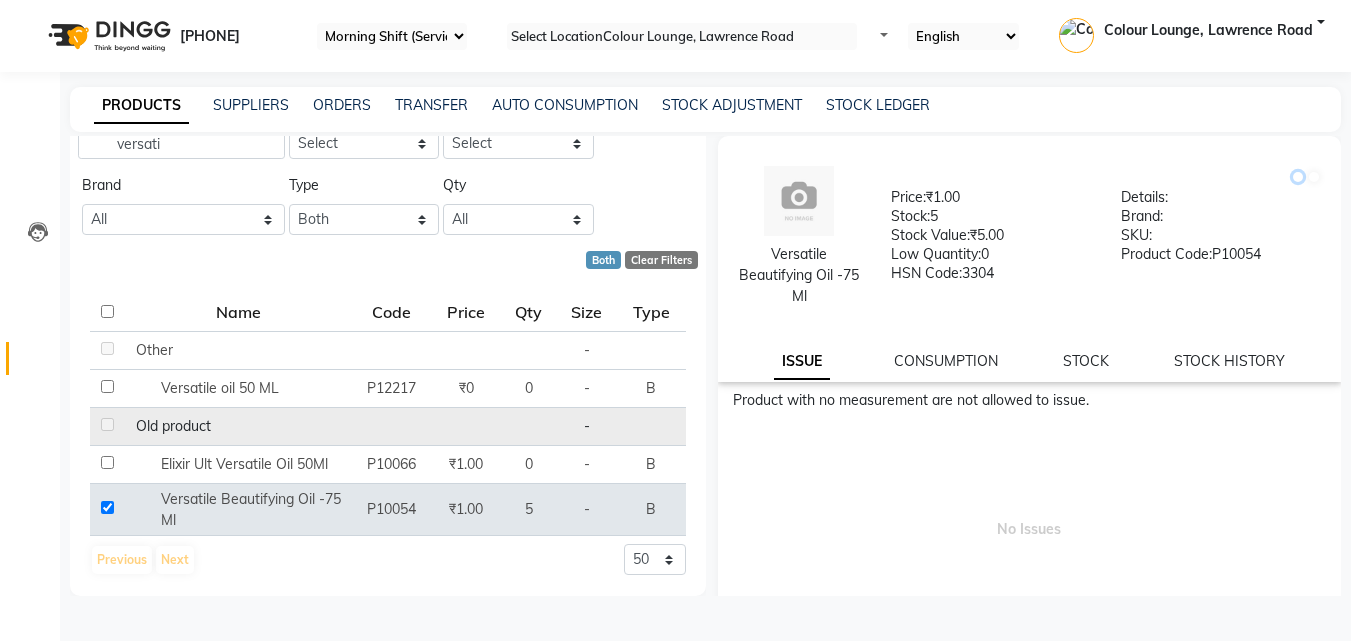 click at bounding box center [1298, 177] 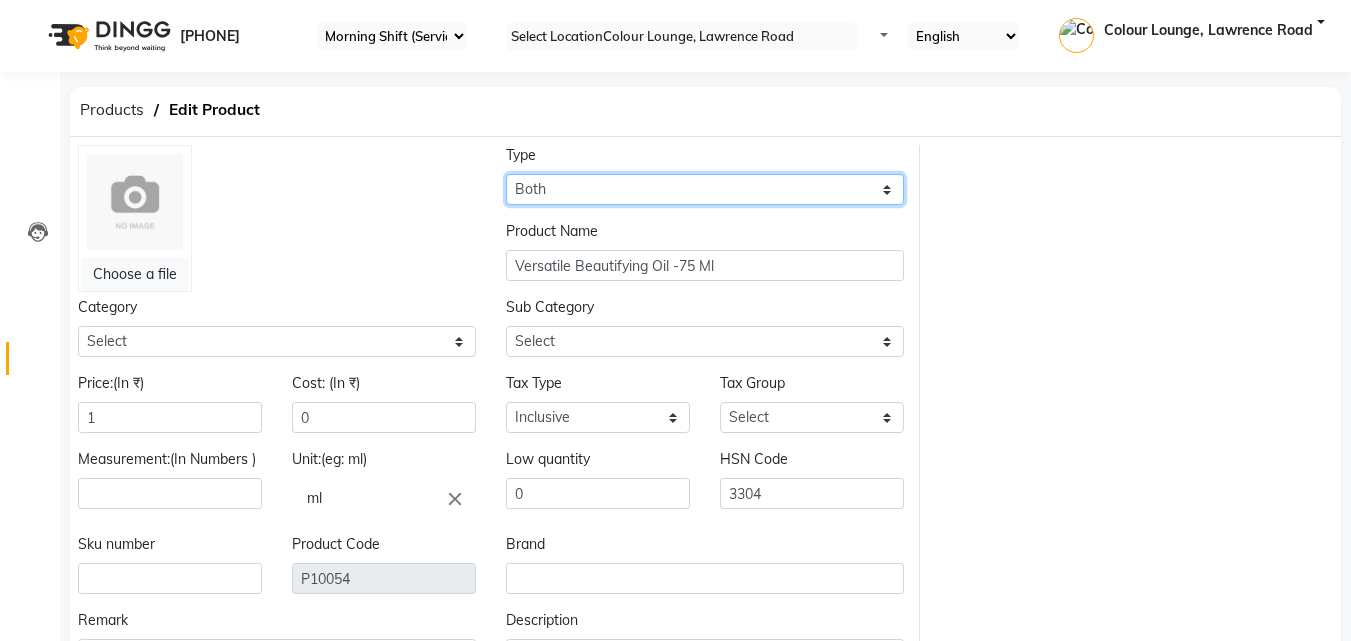 click on "Select Type Both Retail Consumable" at bounding box center (705, 189) 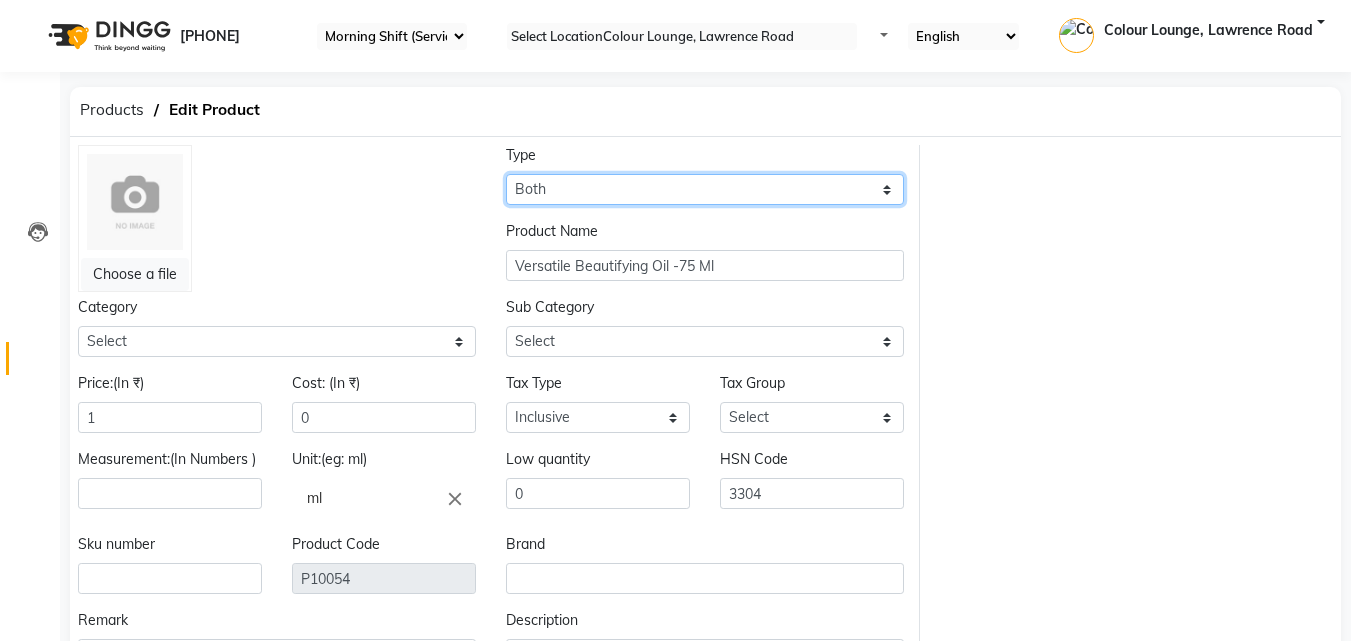 select on "R" 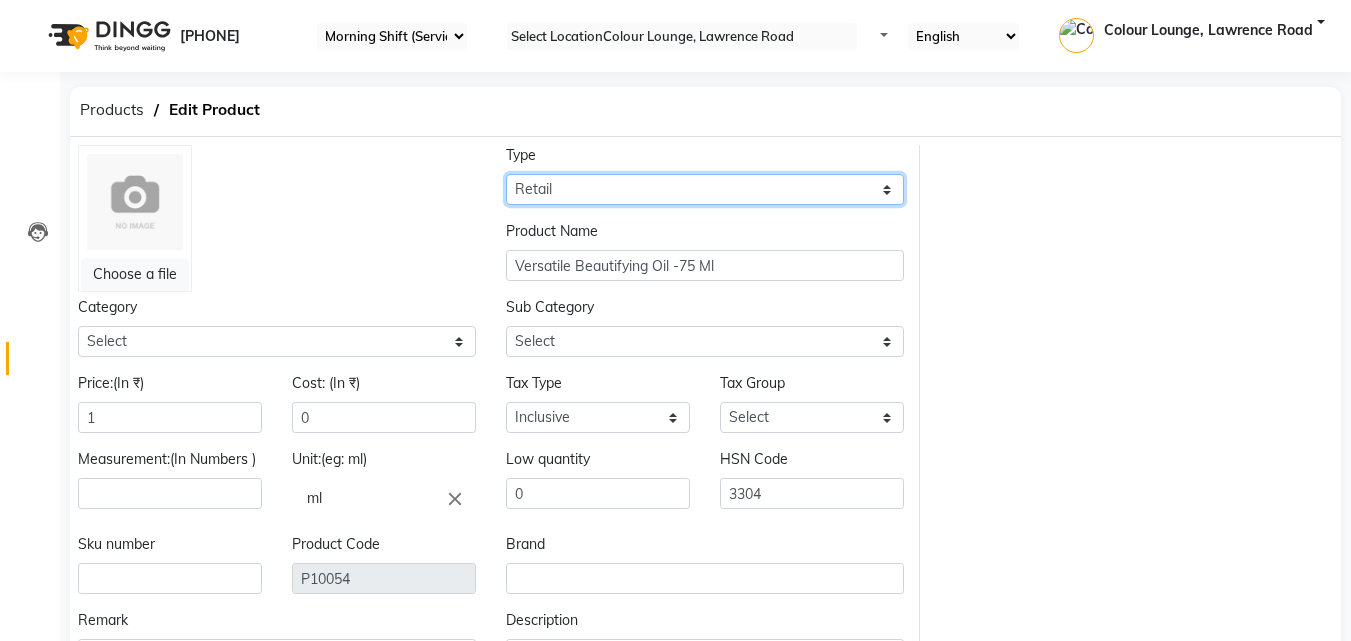 click on "Select Type Both Retail Consumable" at bounding box center [705, 189] 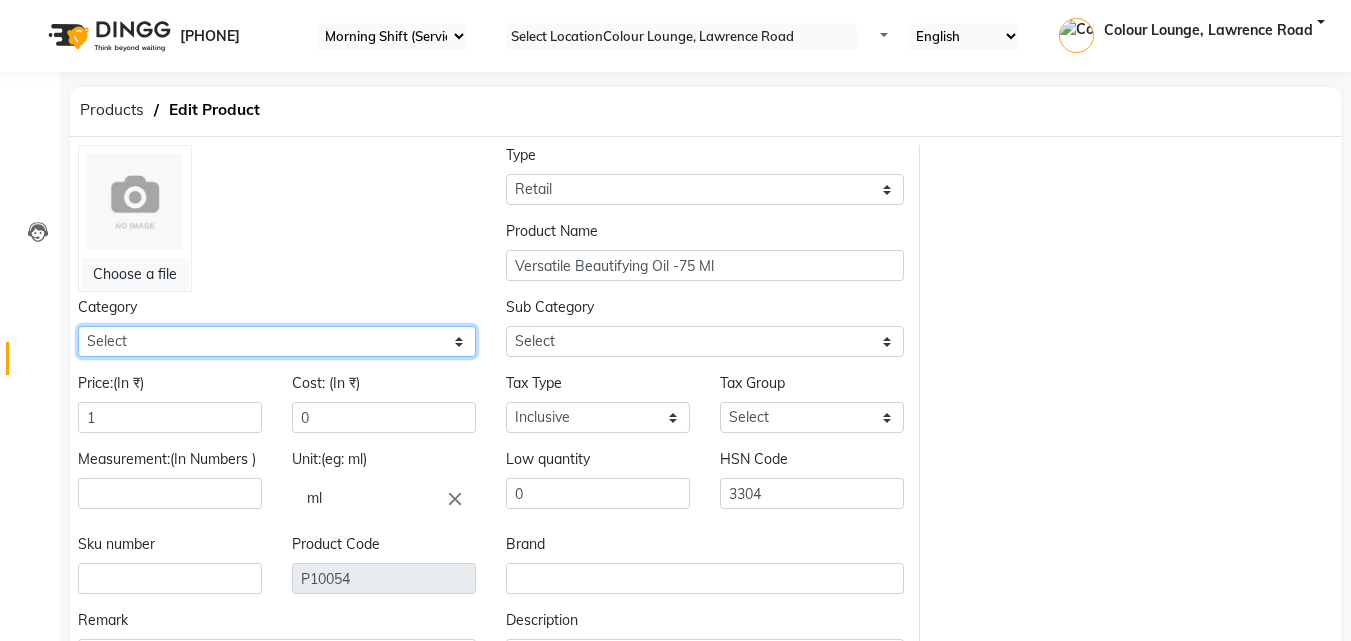 click on "Select Hair Skin Makeup Personal Care Appliances Beard Waxing Disposable Threading Hands and Feet Beauty Planet Botox Cadiveu Casmara Cheryls Loreal Olaplex Old Product Other" at bounding box center [277, 341] 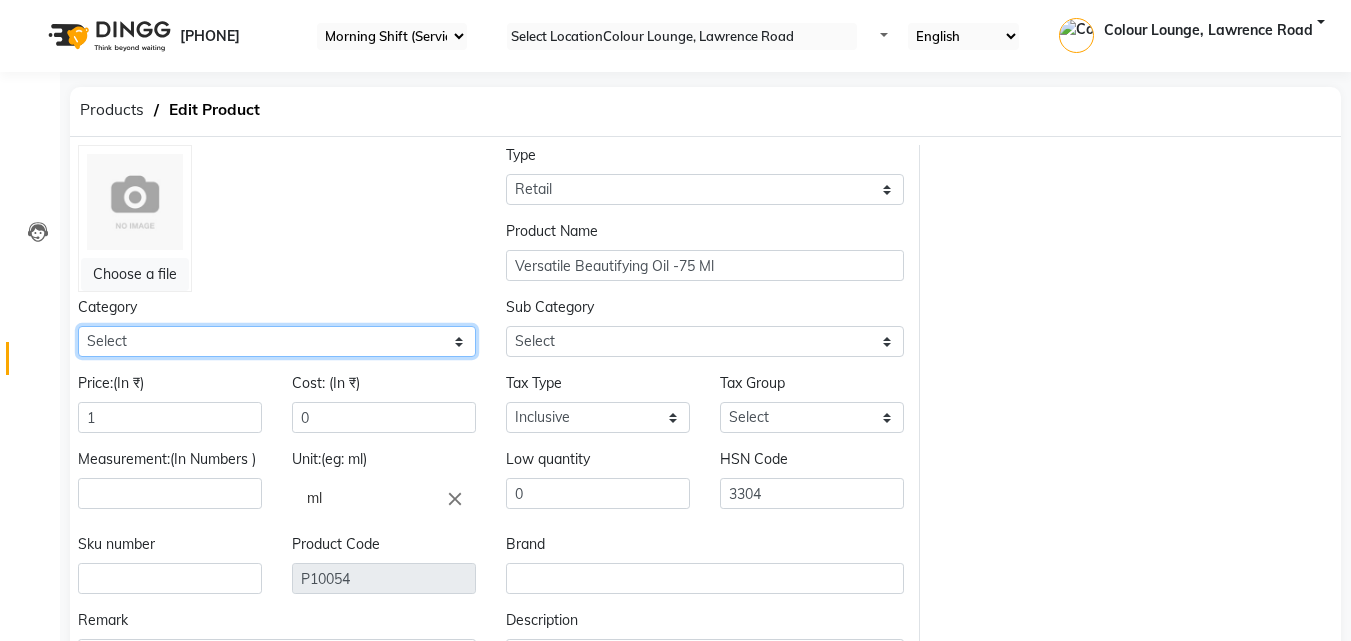 select on "[DATE]" 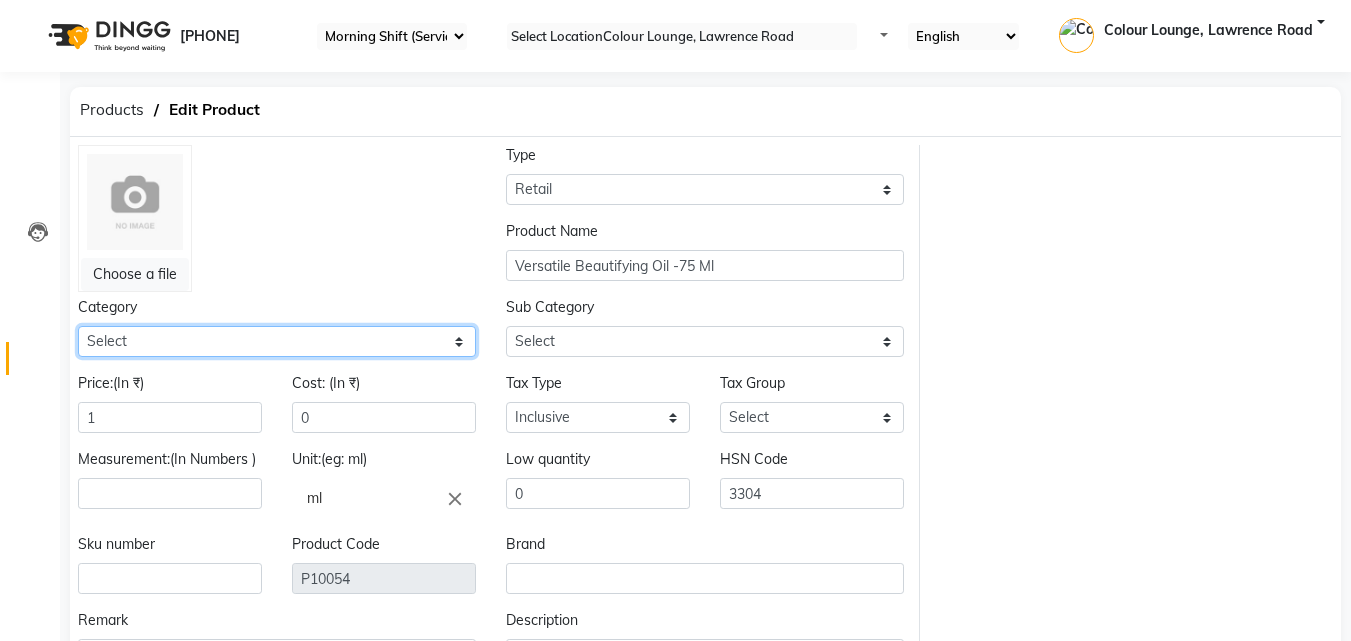click on "Select Hair Skin Makeup Personal Care Appliances Beard Waxing Disposable Threading Hands and Feet Beauty Planet Botox Cadiveu Casmara Cheryls Loreal Olaplex Old Product Other" at bounding box center (277, 341) 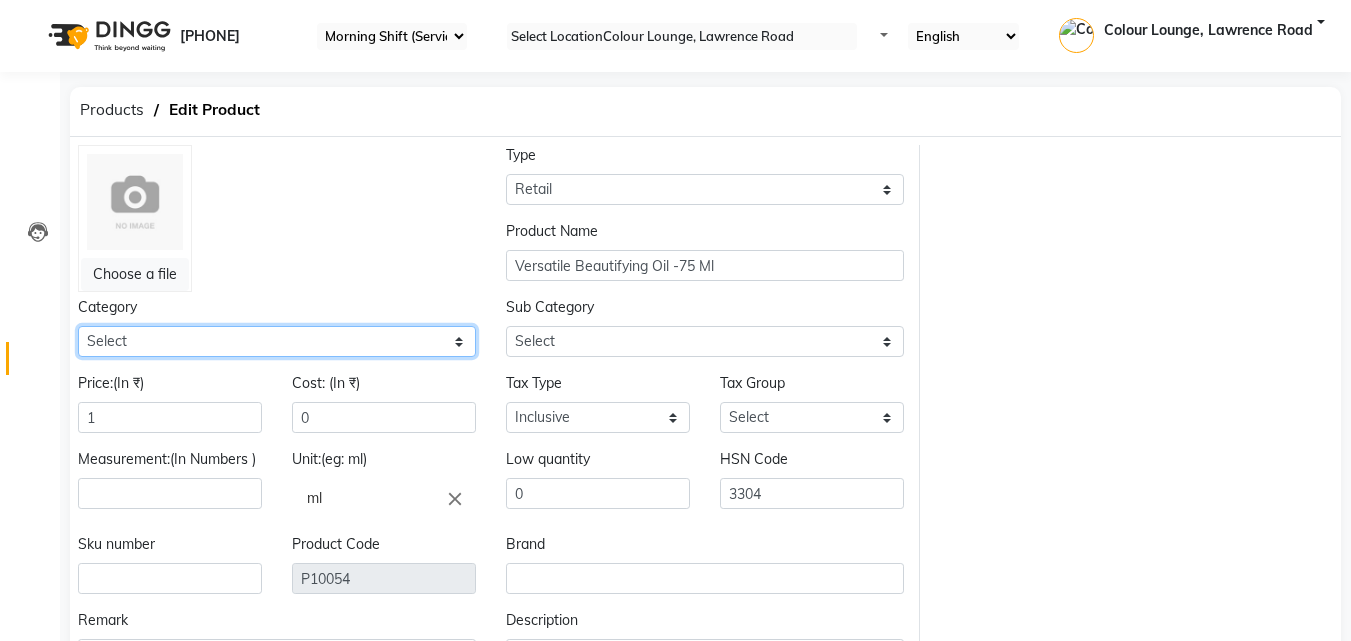 scroll, scrollTop: 183, scrollLeft: 0, axis: vertical 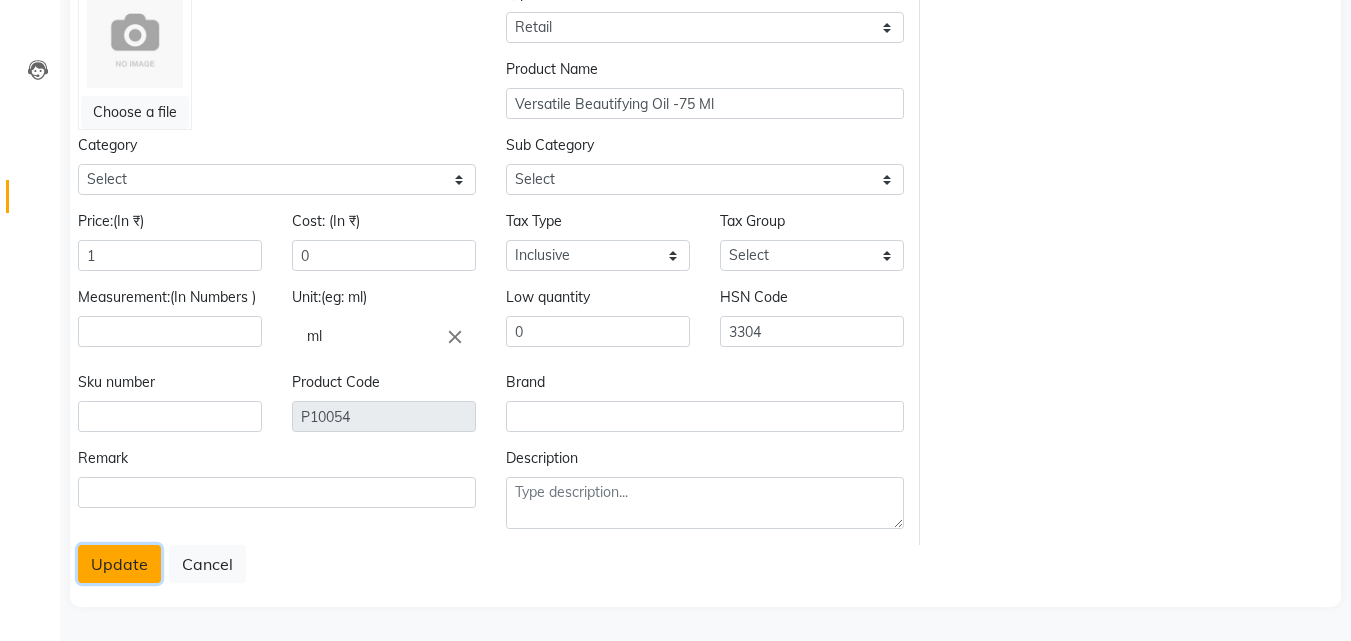 click on "Update" at bounding box center (119, 564) 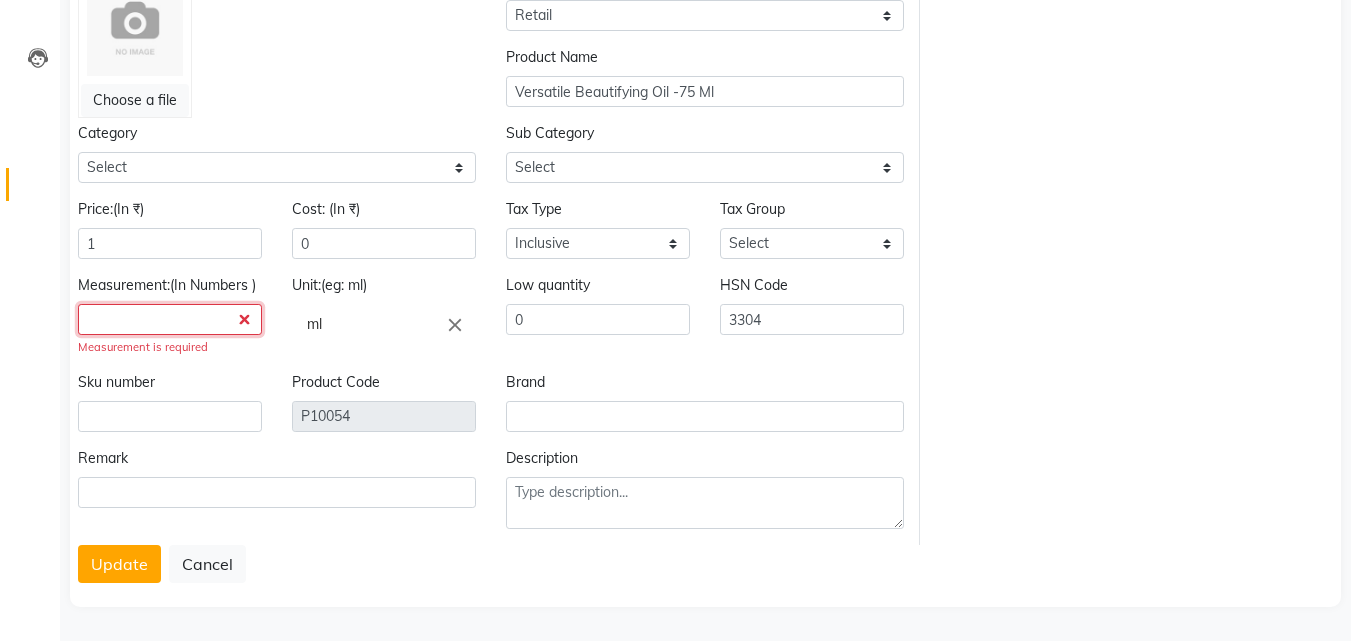 click at bounding box center [170, 319] 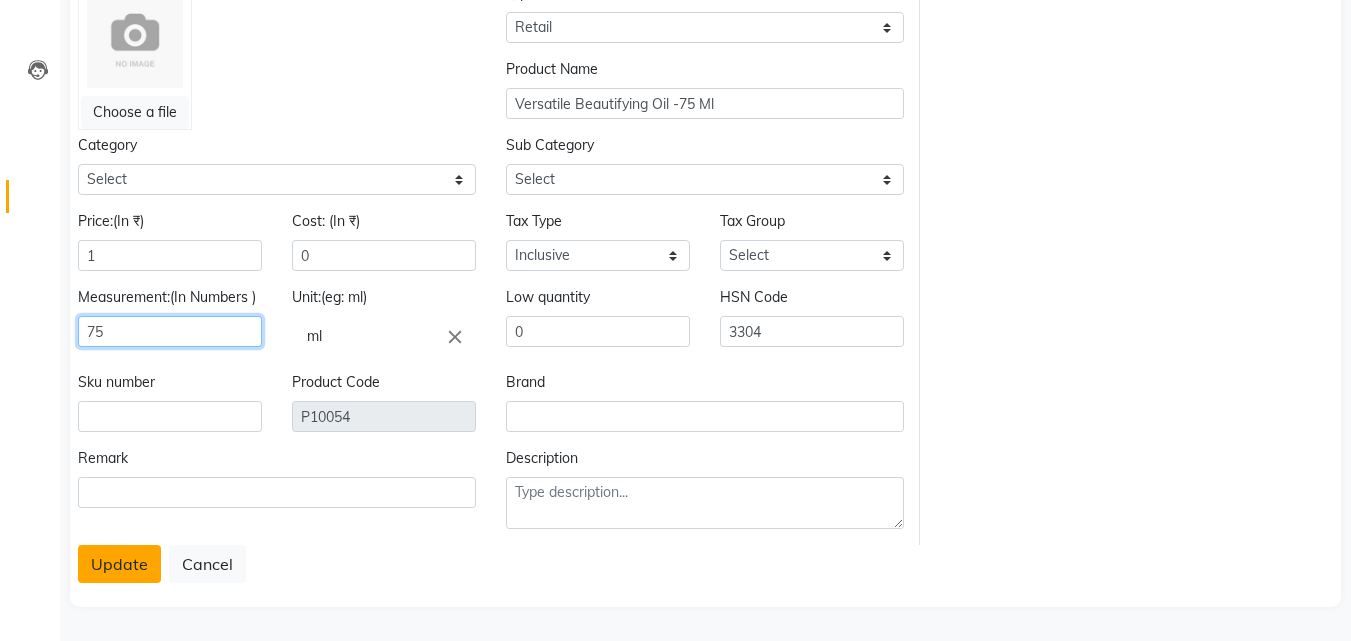type on "75" 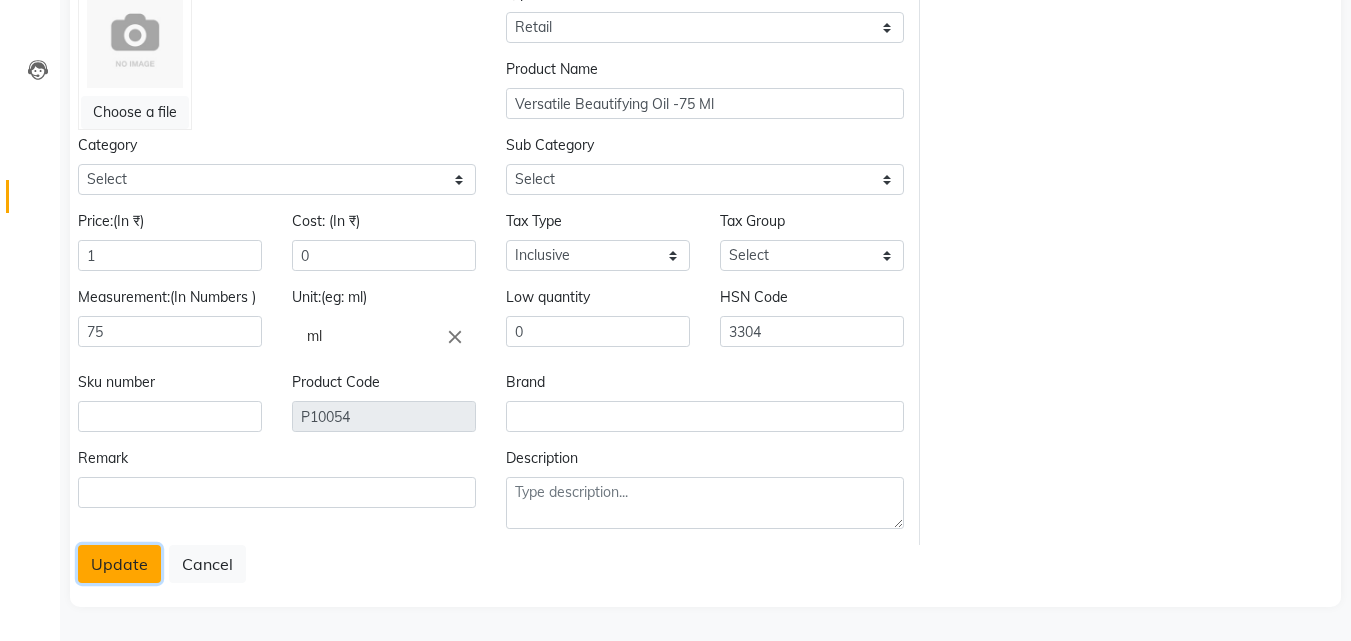 click on "Update" at bounding box center (119, 564) 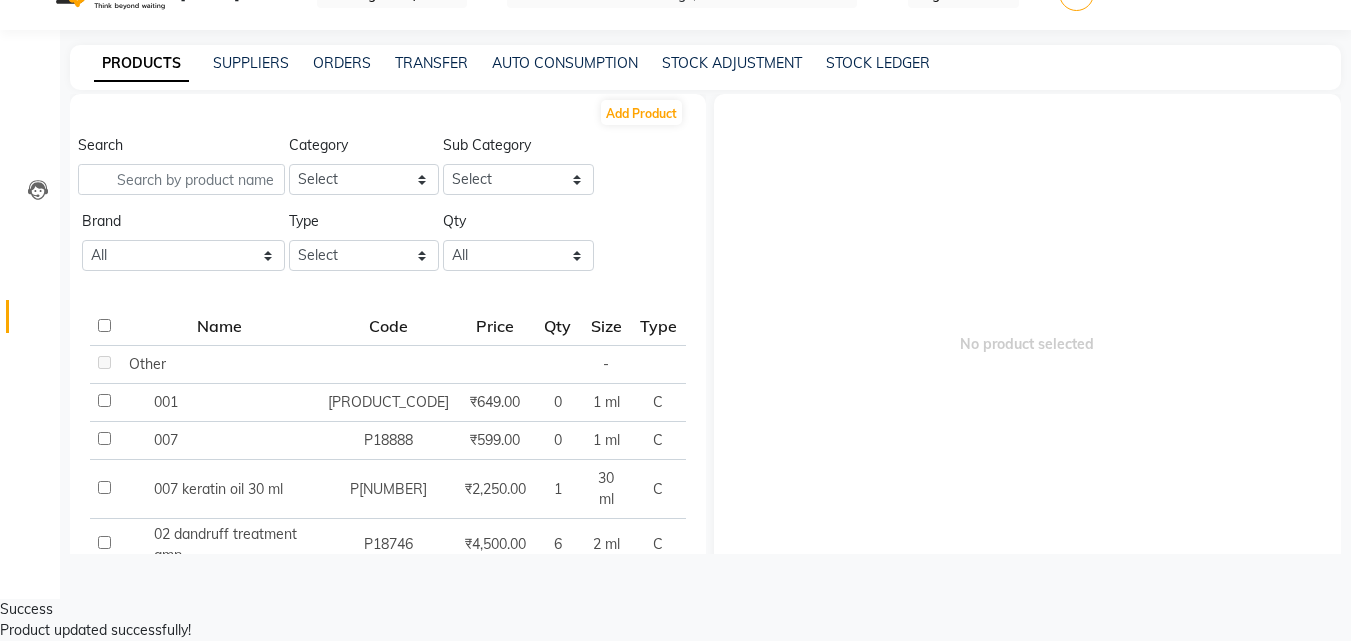 scroll, scrollTop: 13, scrollLeft: 0, axis: vertical 